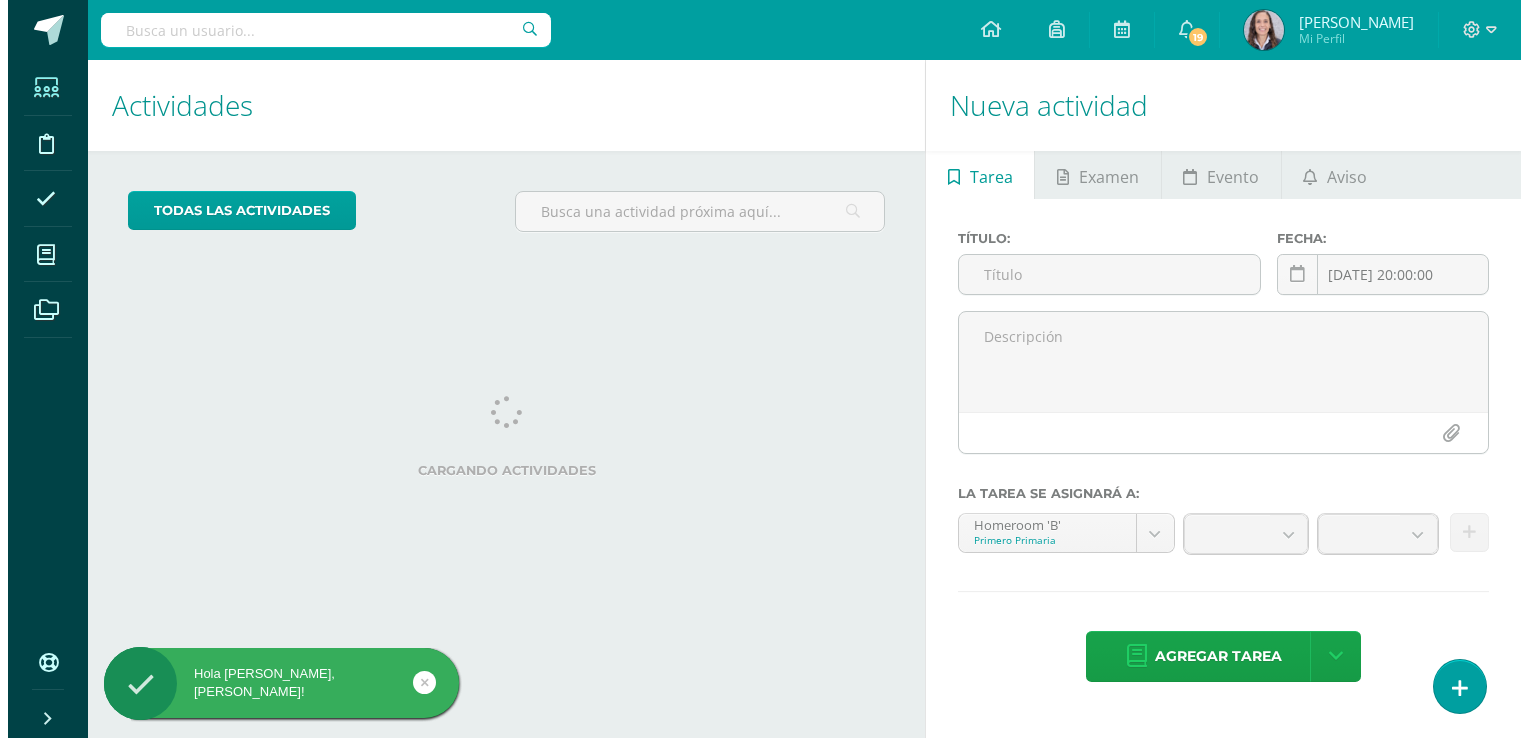 scroll, scrollTop: 0, scrollLeft: 0, axis: both 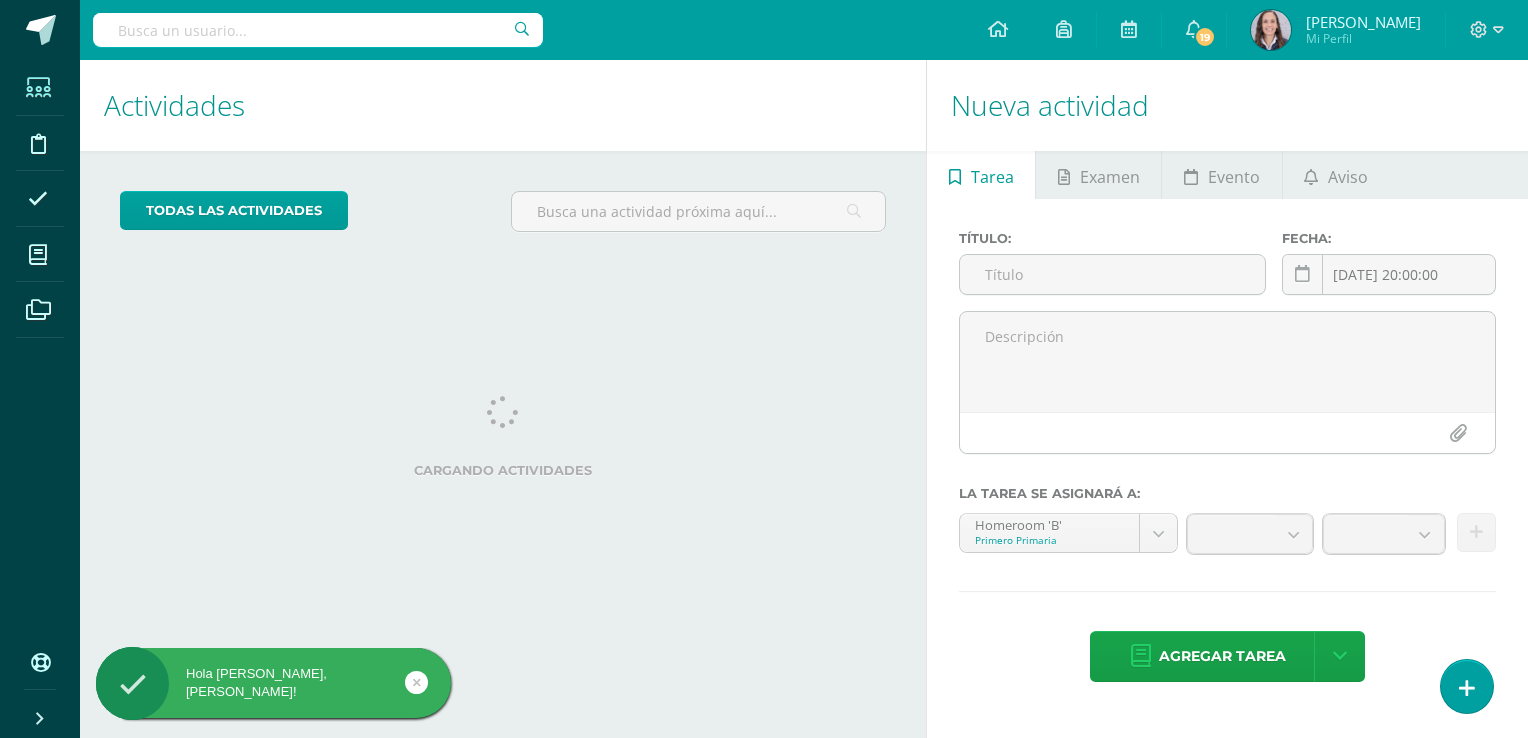 click at bounding box center (38, 87) 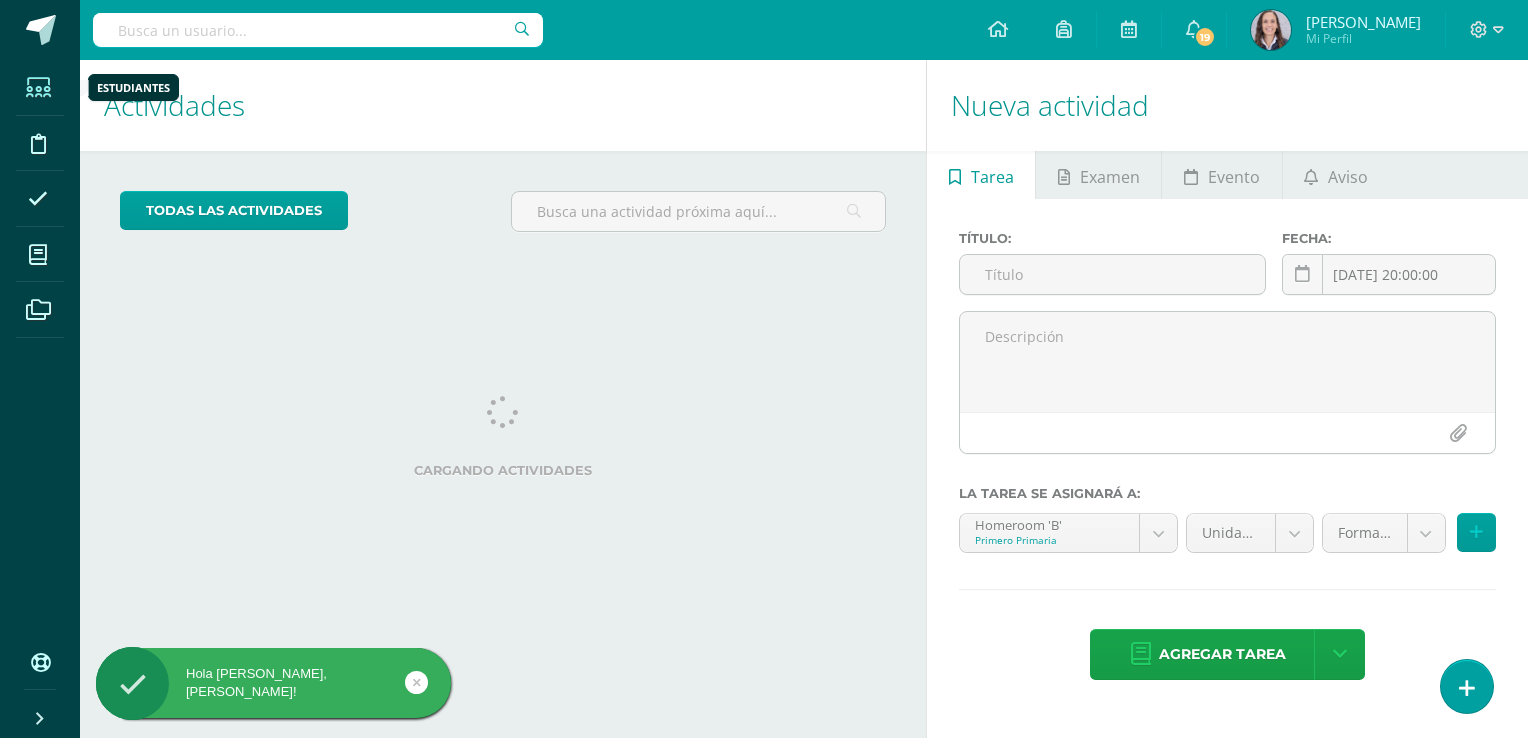scroll, scrollTop: 0, scrollLeft: 0, axis: both 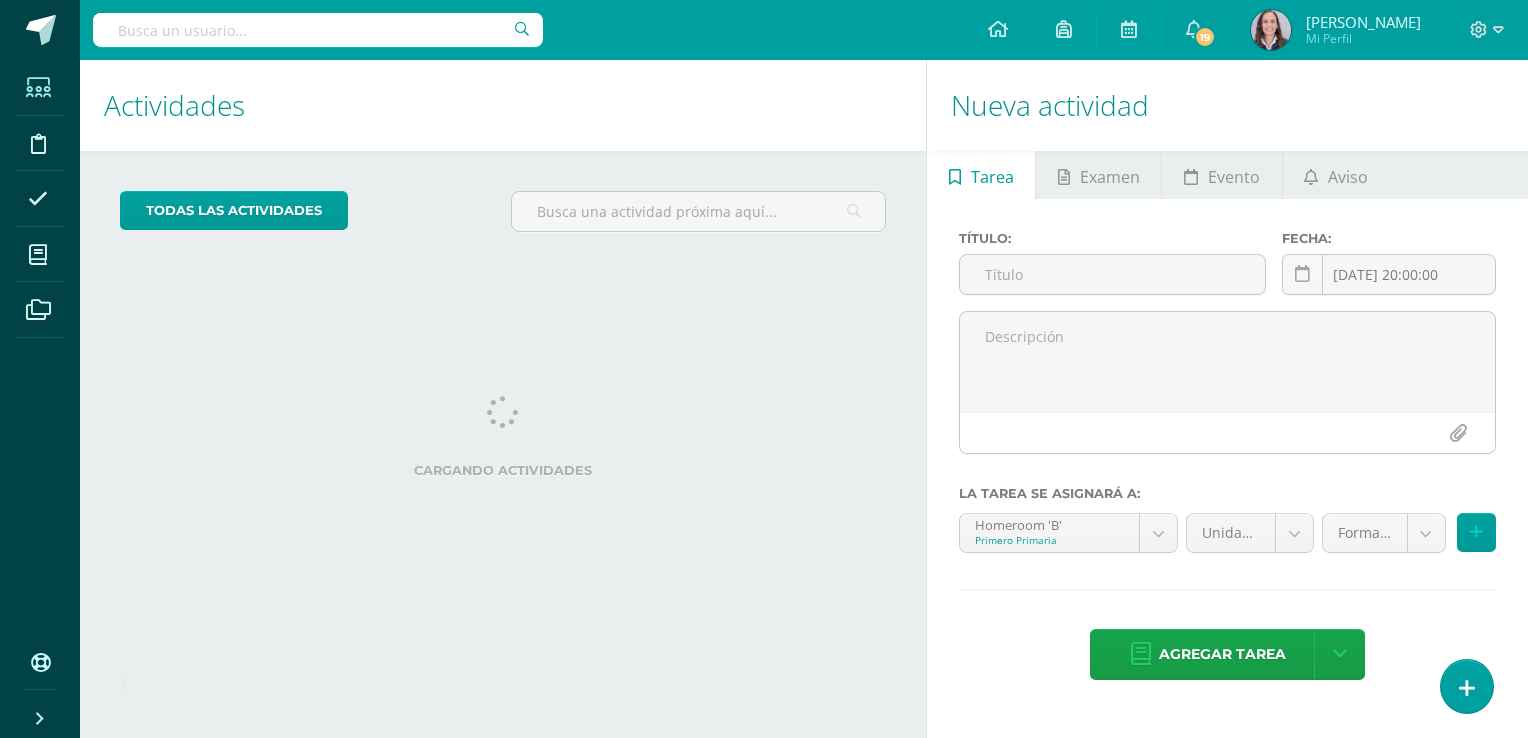 click at bounding box center (38, 87) 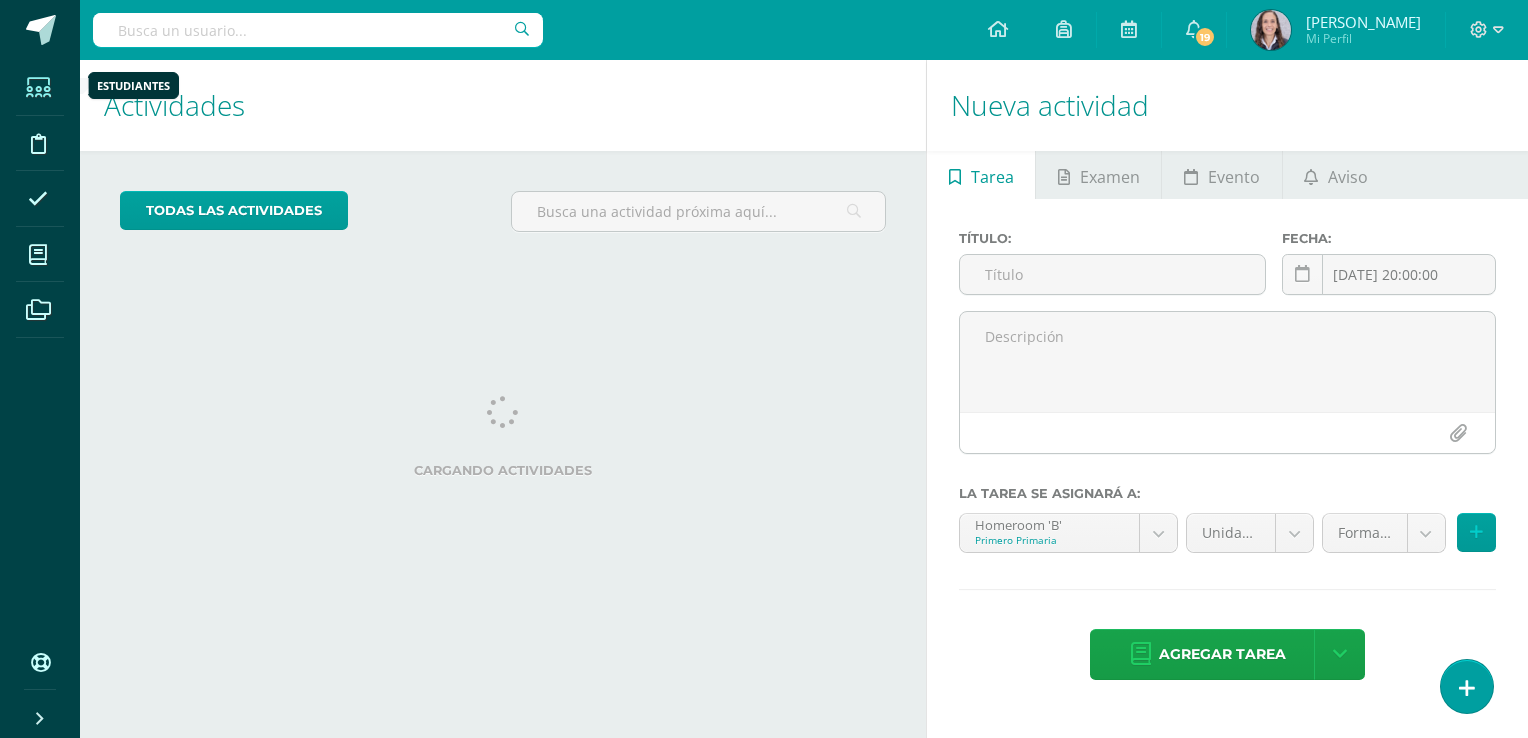 click at bounding box center [38, 87] 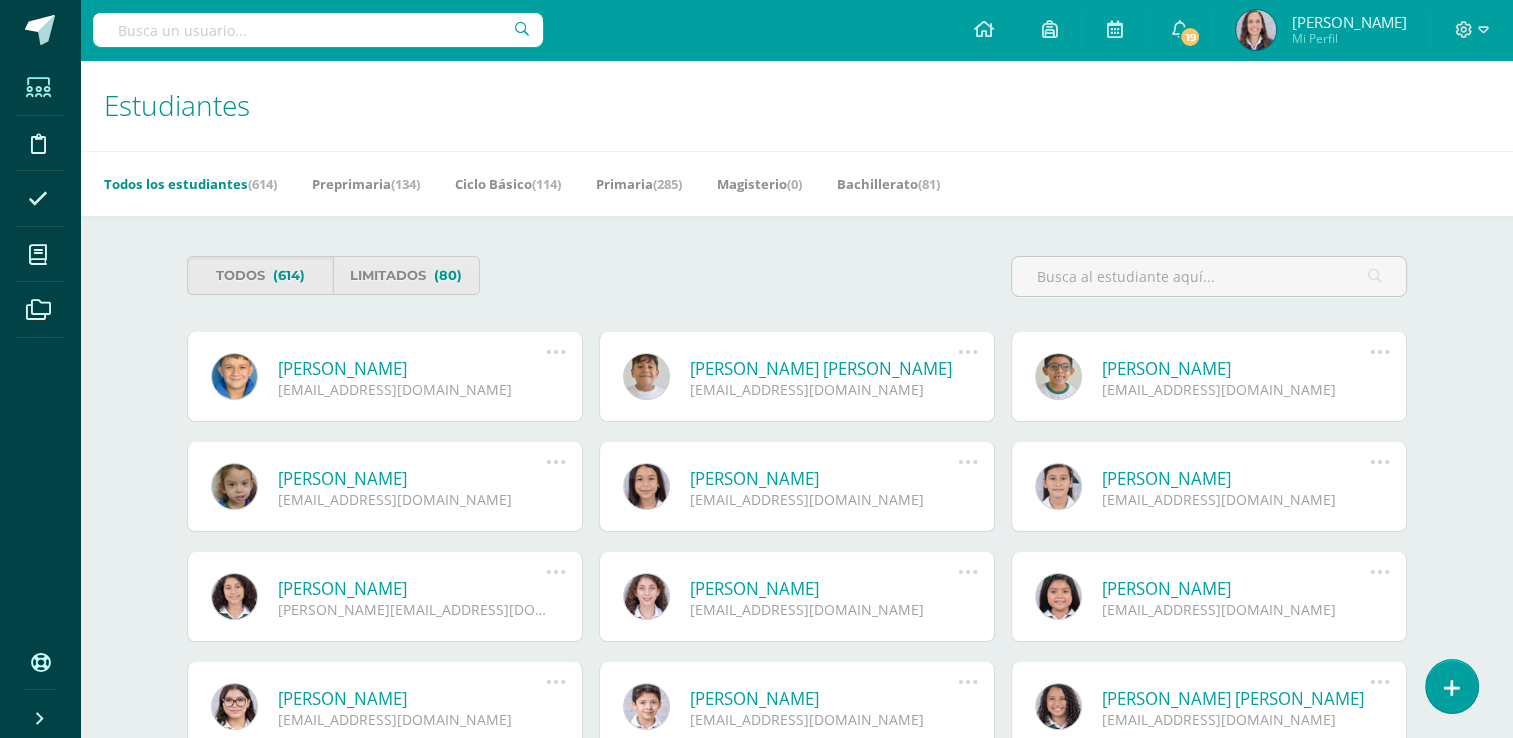 scroll, scrollTop: 0, scrollLeft: 0, axis: both 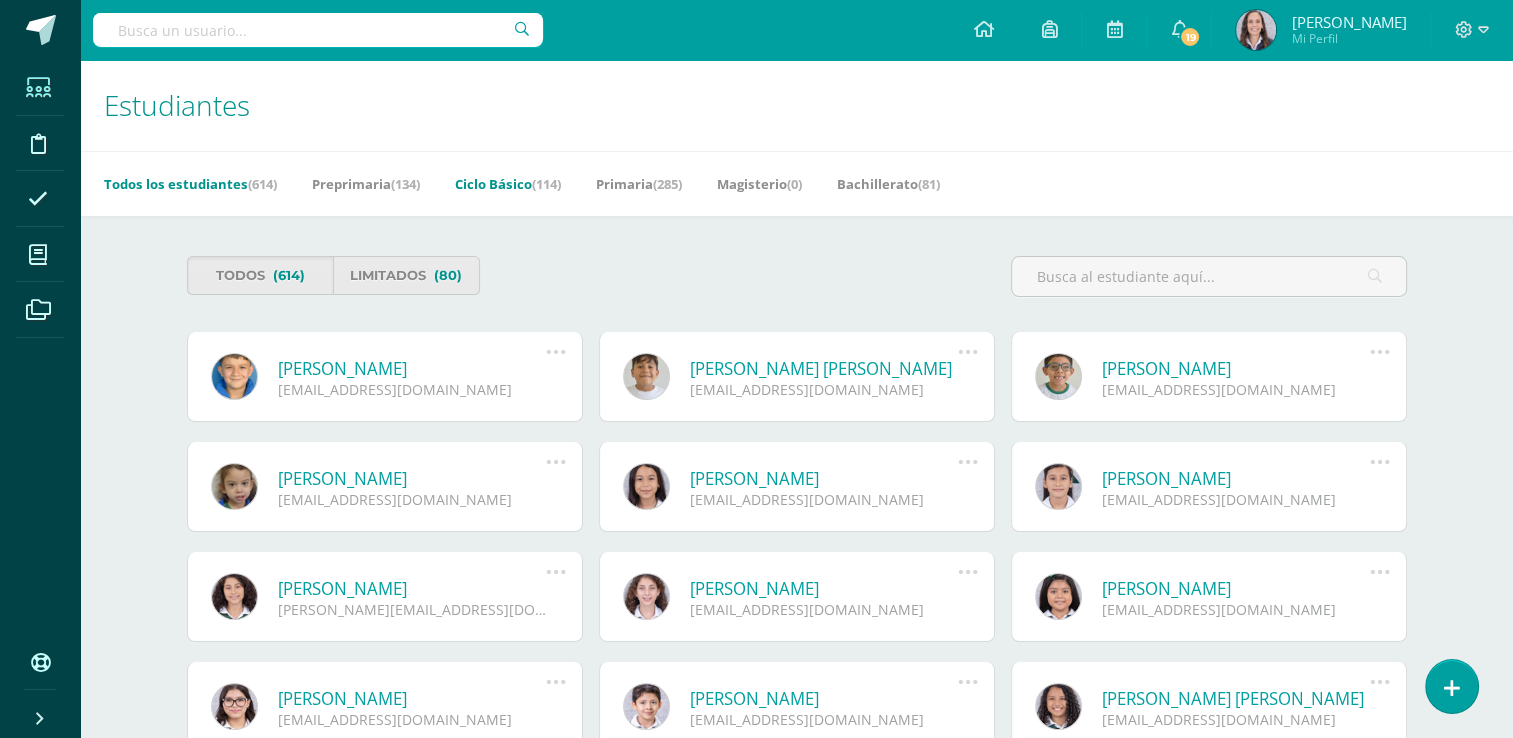 click on "Ciclo Básico
(114)" at bounding box center [508, 184] 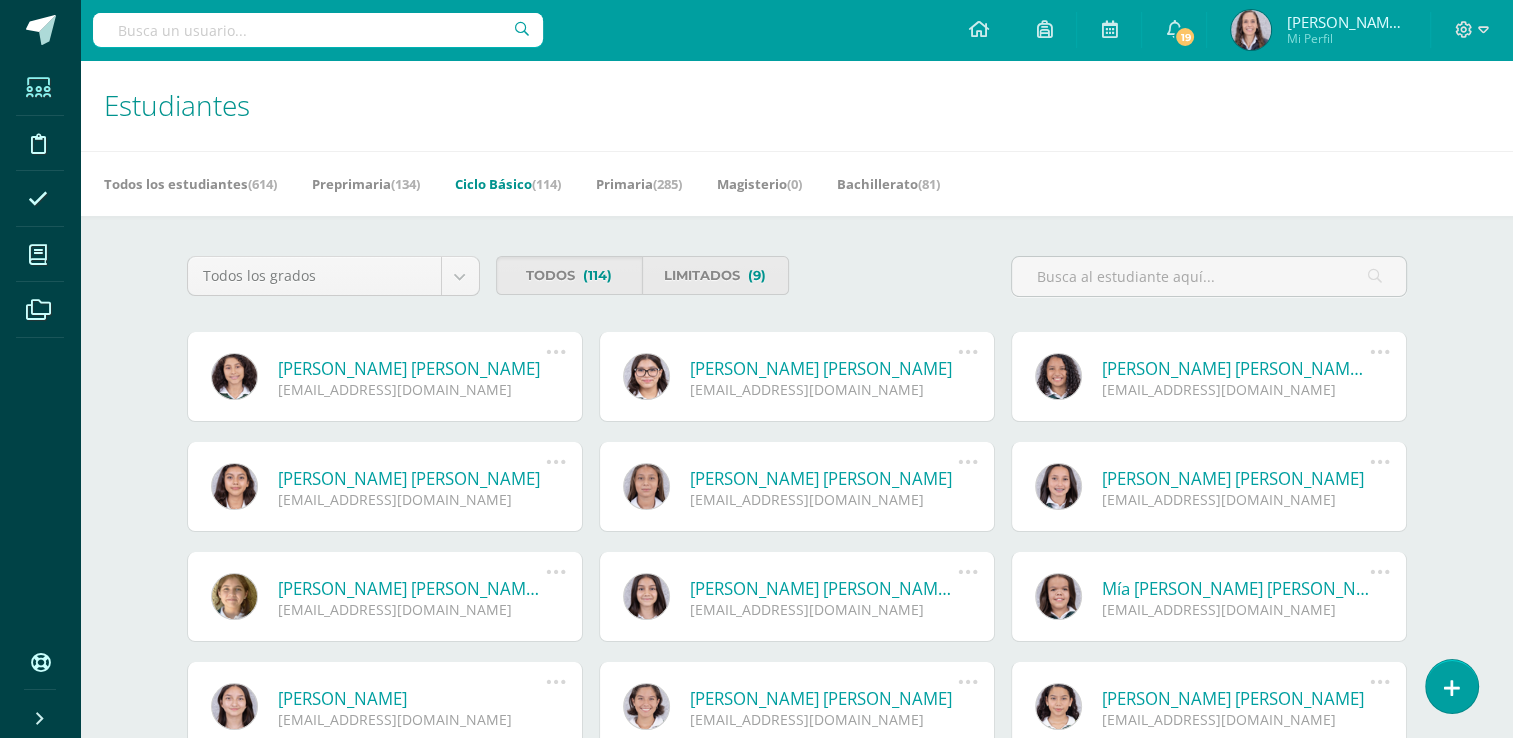 scroll, scrollTop: 0, scrollLeft: 0, axis: both 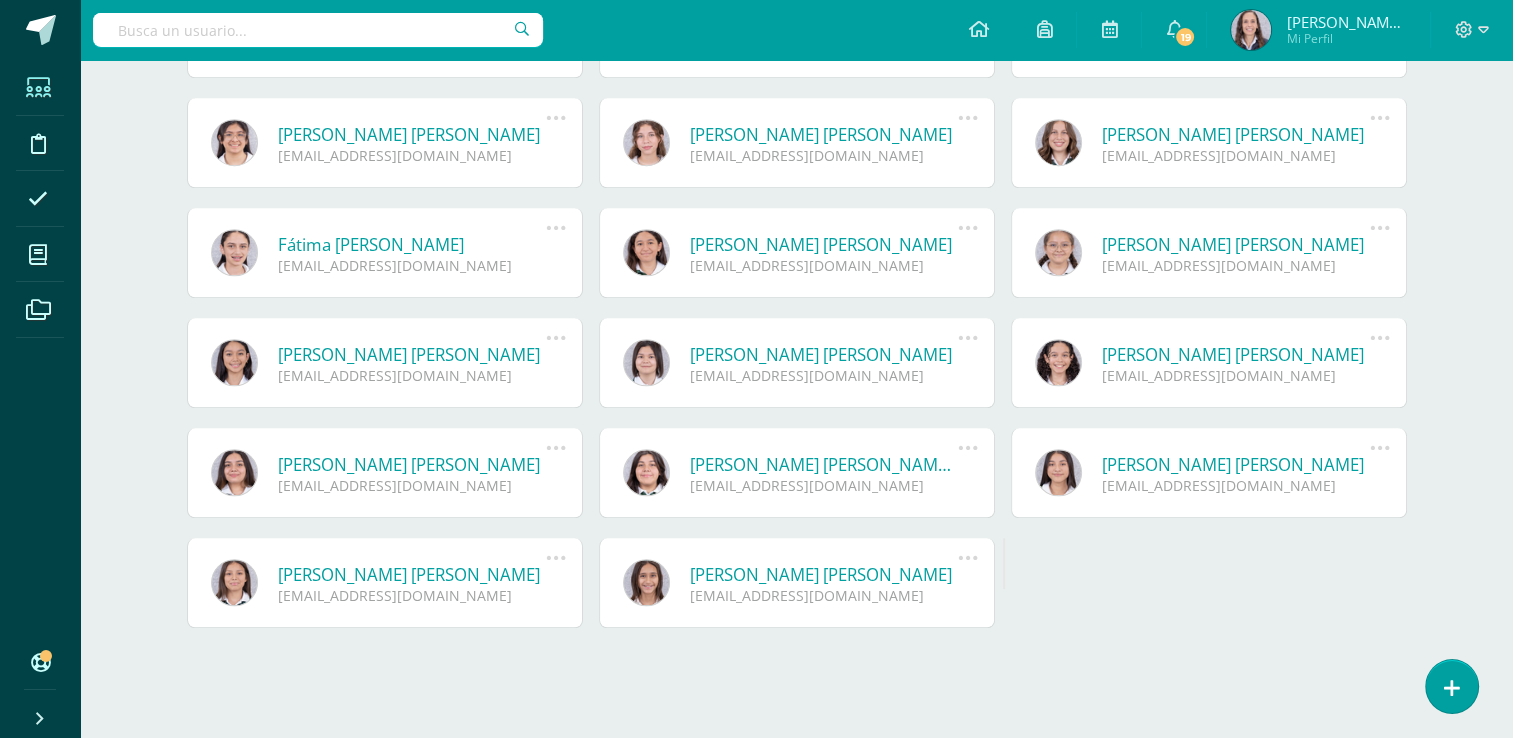 click on "Paula Gabriela González León
PaulaGo@colegiomontemaria.edu.gt" at bounding box center [802, 584] 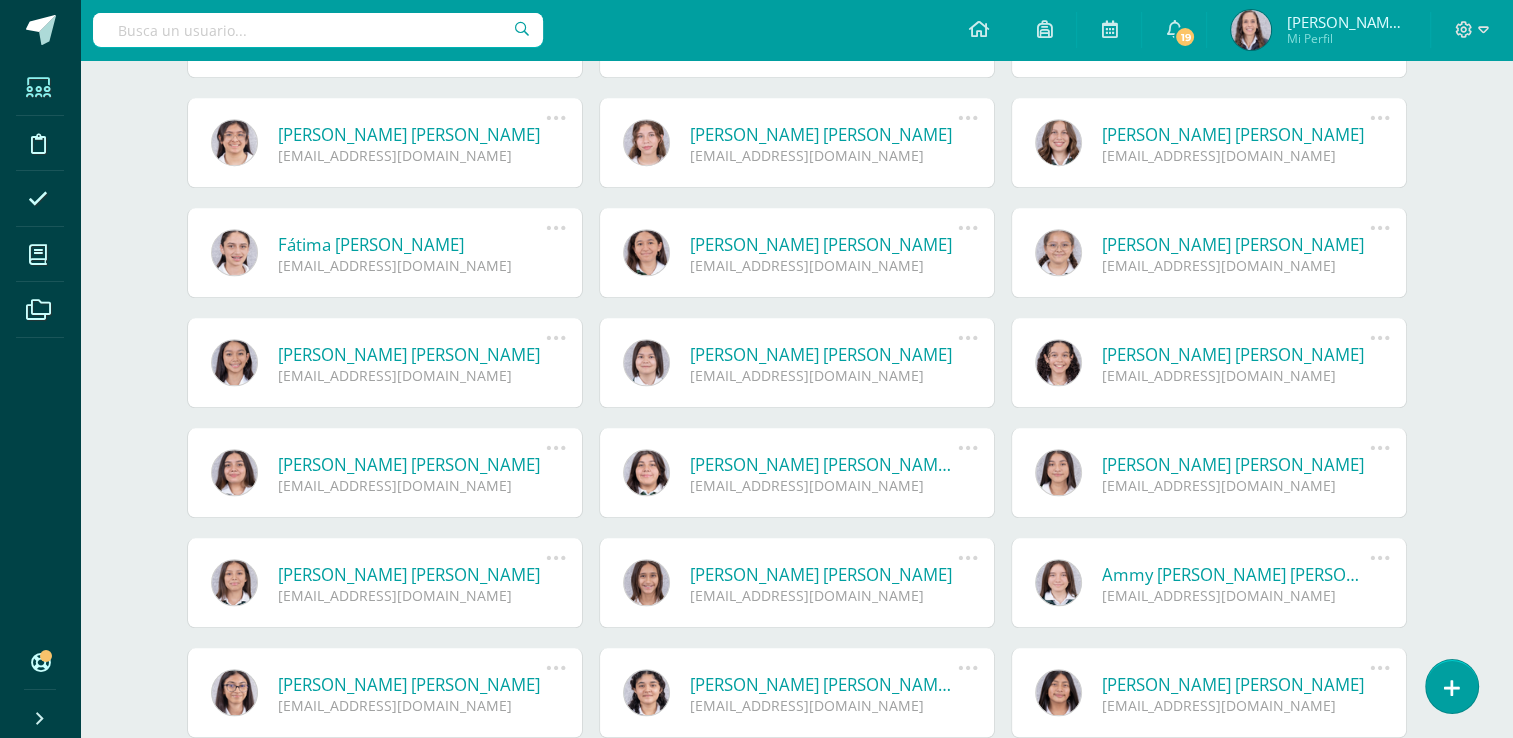 click at bounding box center [646, 582] 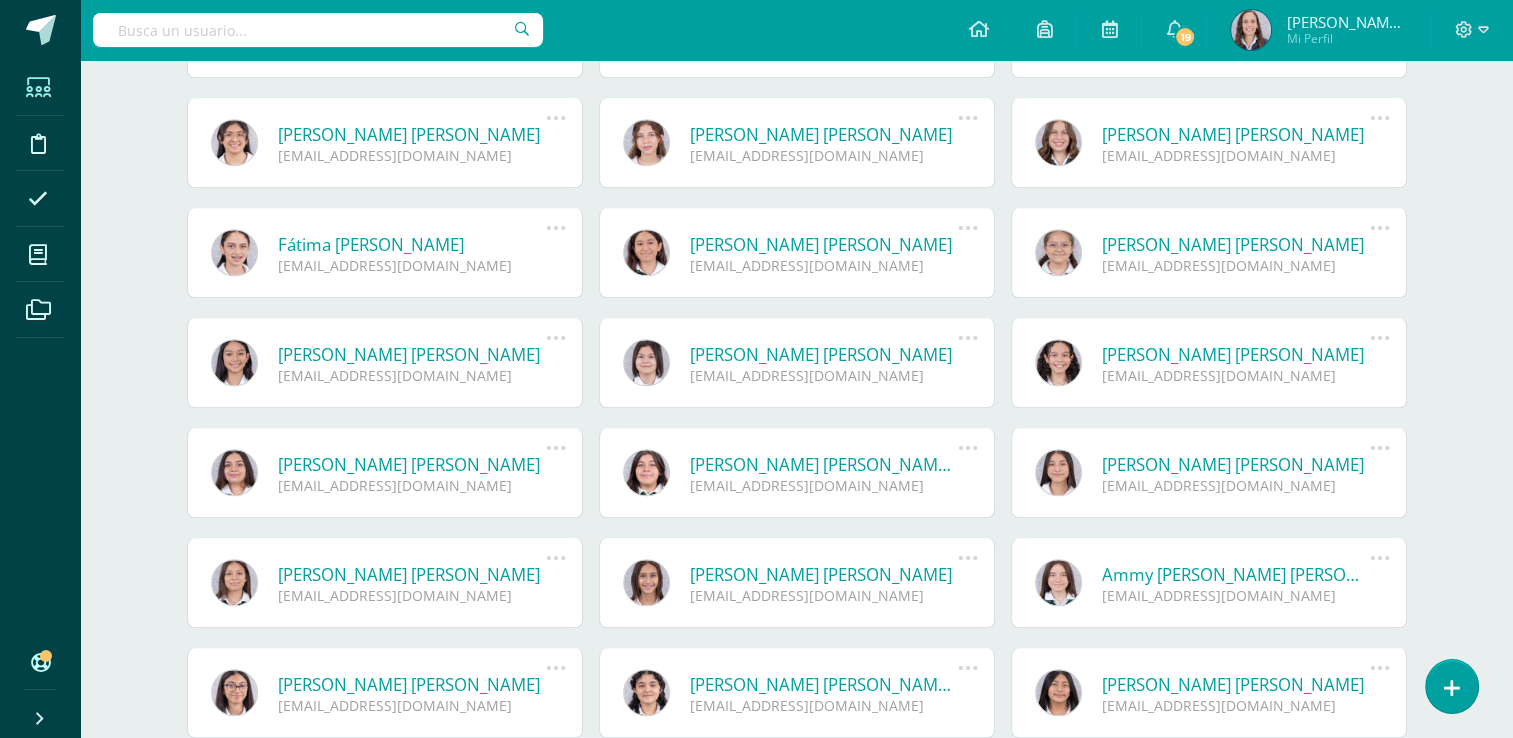 click at bounding box center [646, 582] 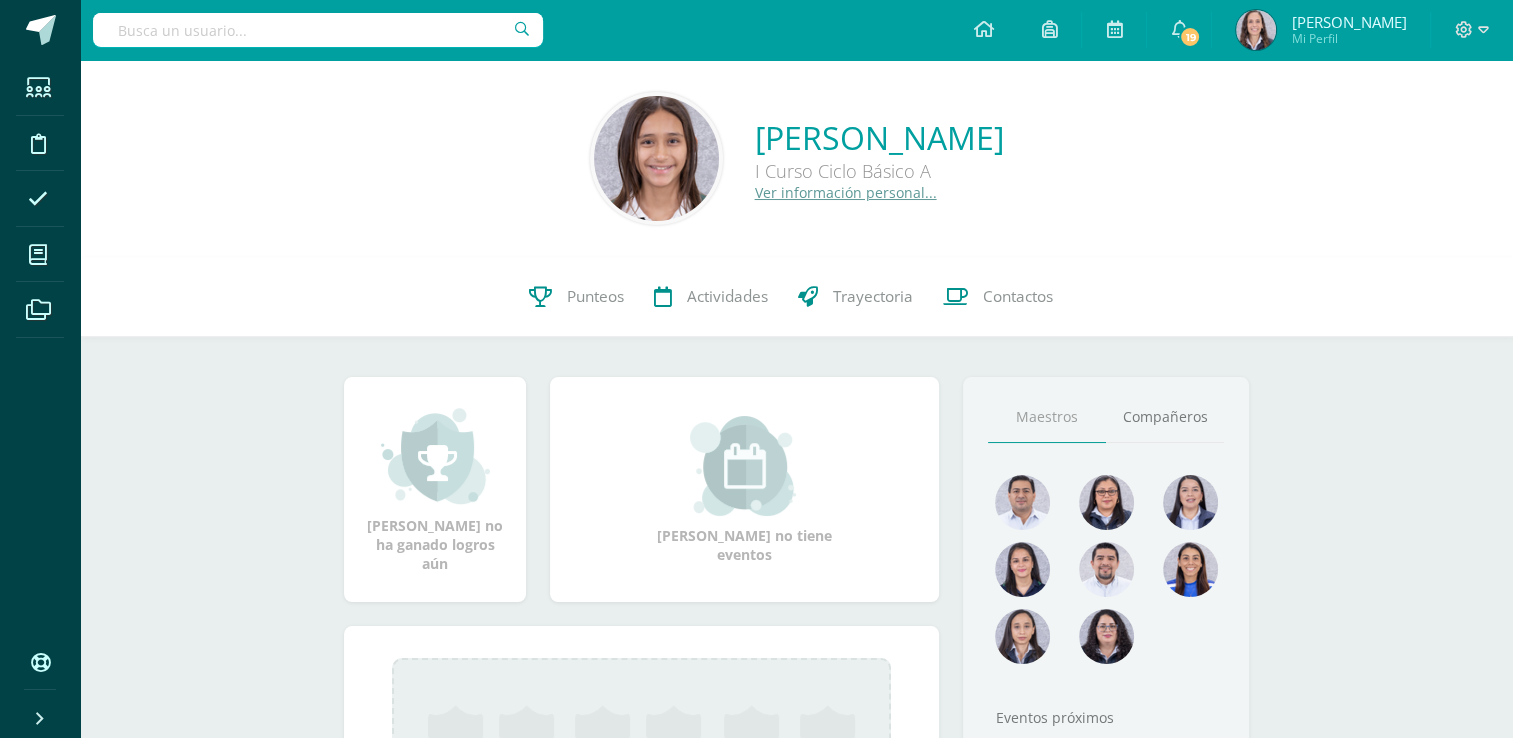 scroll, scrollTop: 0, scrollLeft: 0, axis: both 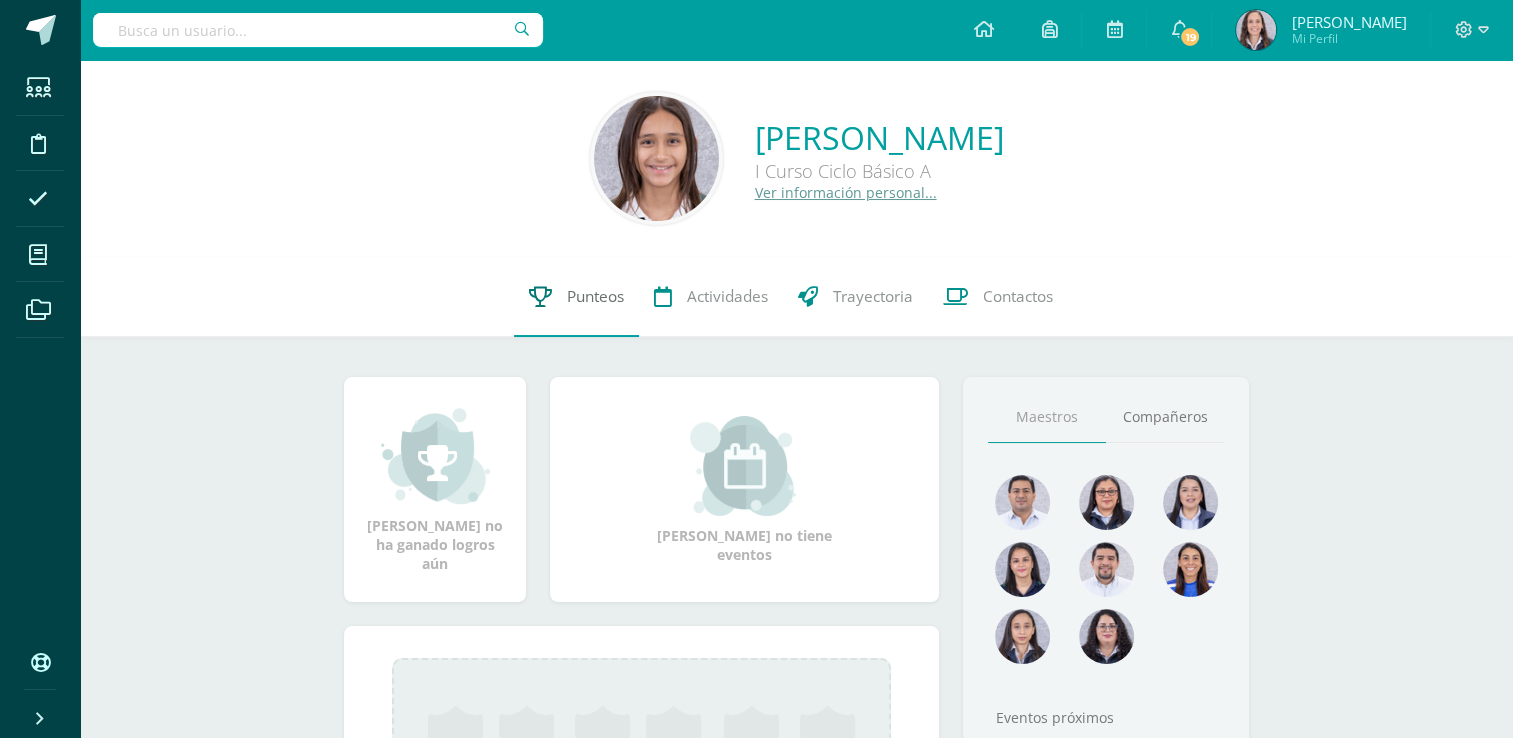 click on "Punteos" at bounding box center (576, 297) 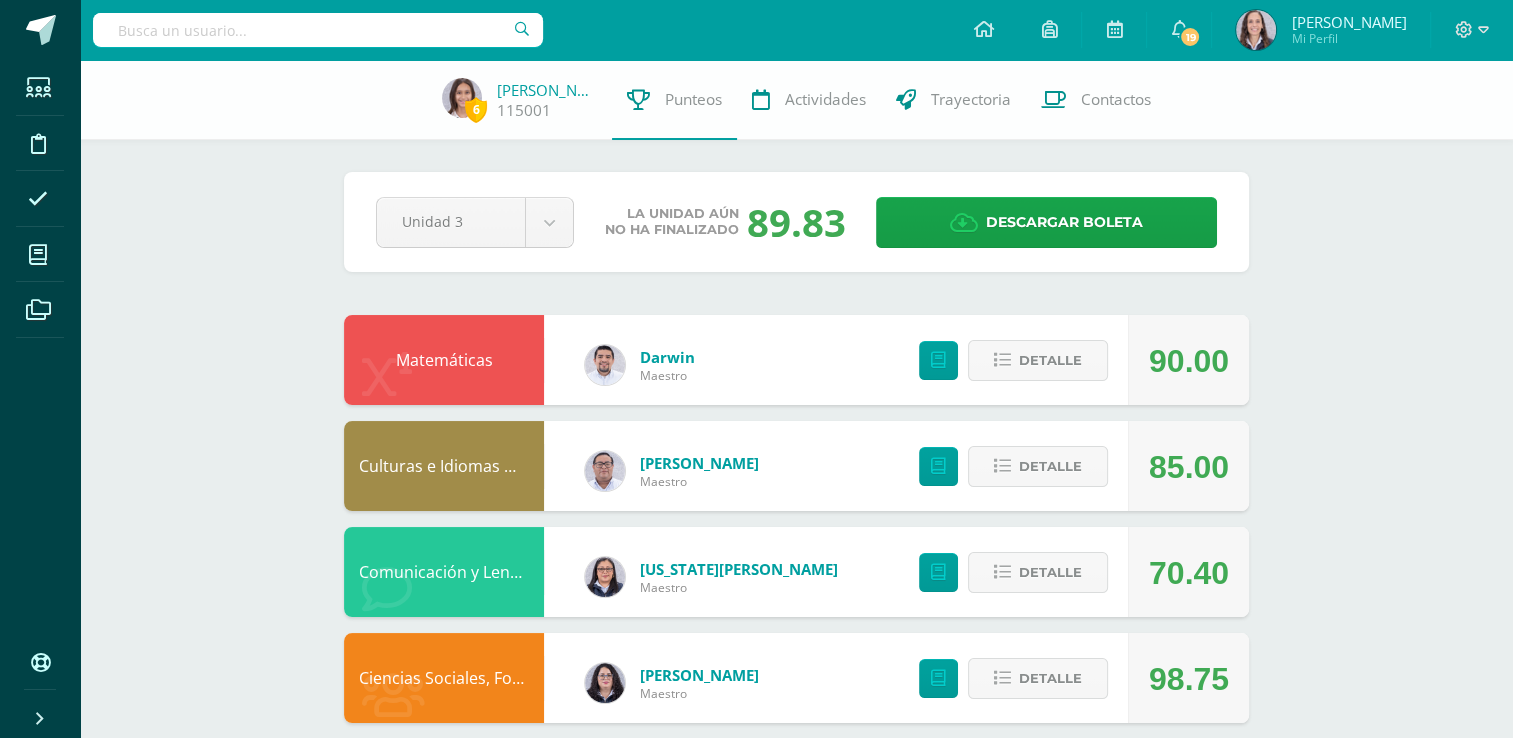 scroll, scrollTop: 0, scrollLeft: 0, axis: both 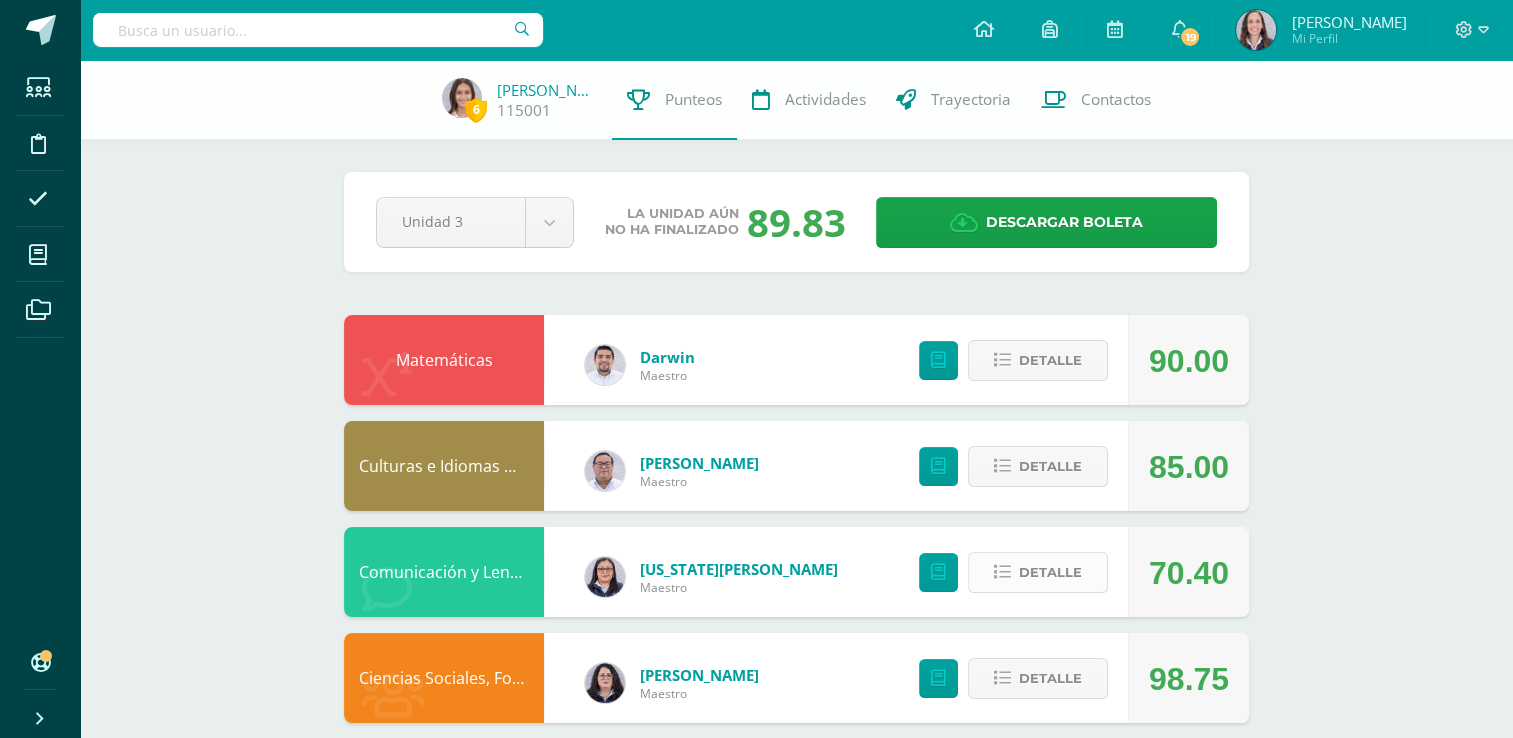 click on "Detalle" at bounding box center (1050, 572) 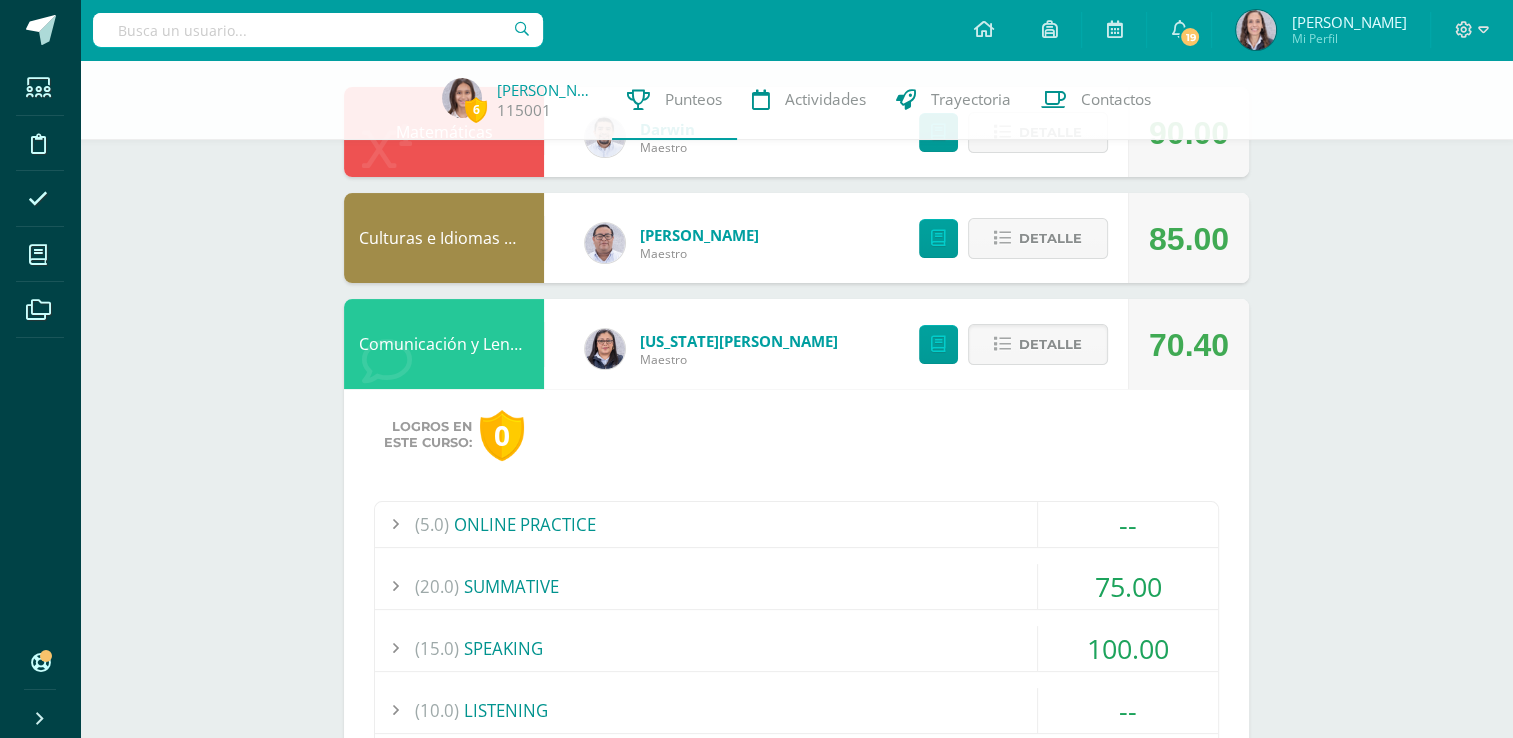 scroll, scrollTop: 228, scrollLeft: 0, axis: vertical 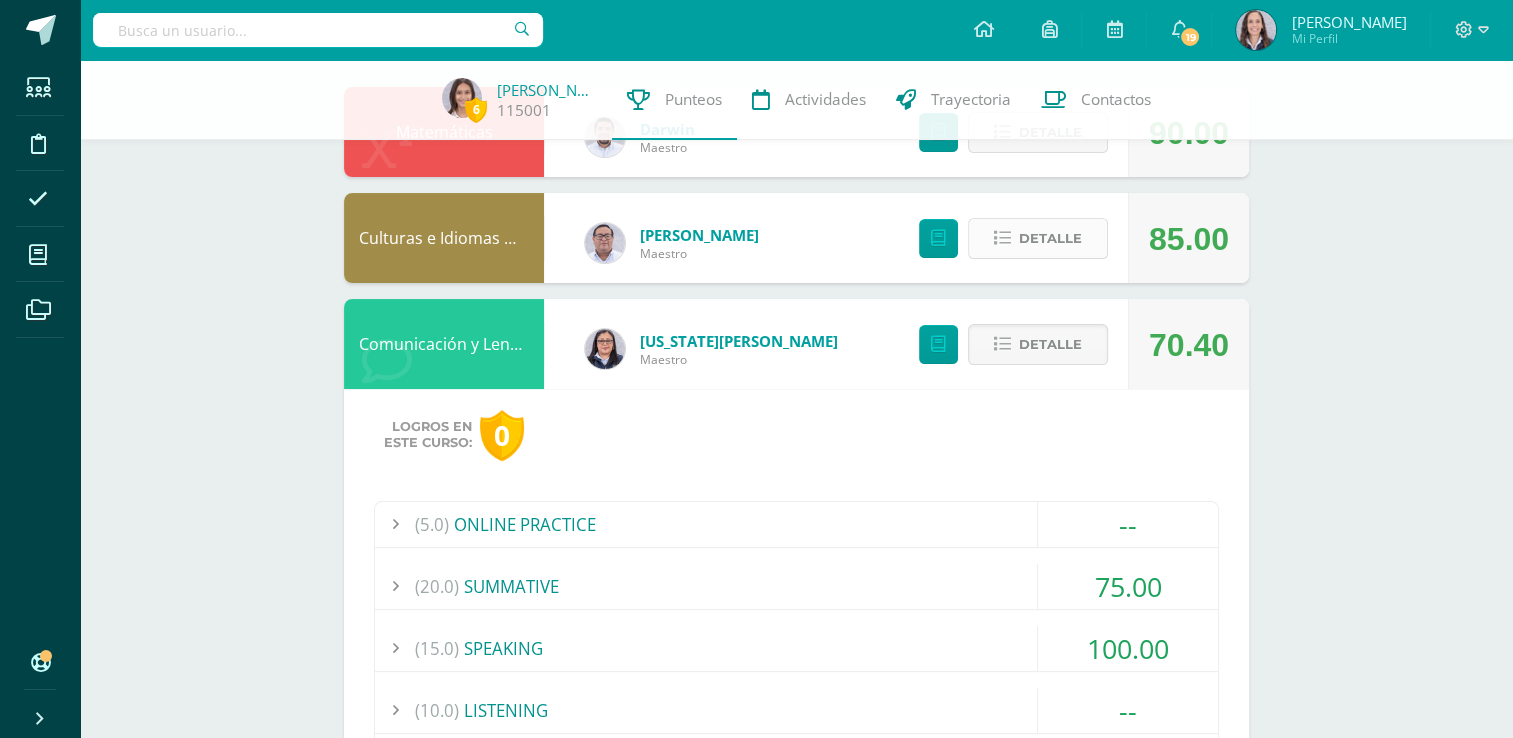 click on "Detalle" at bounding box center [1050, 238] 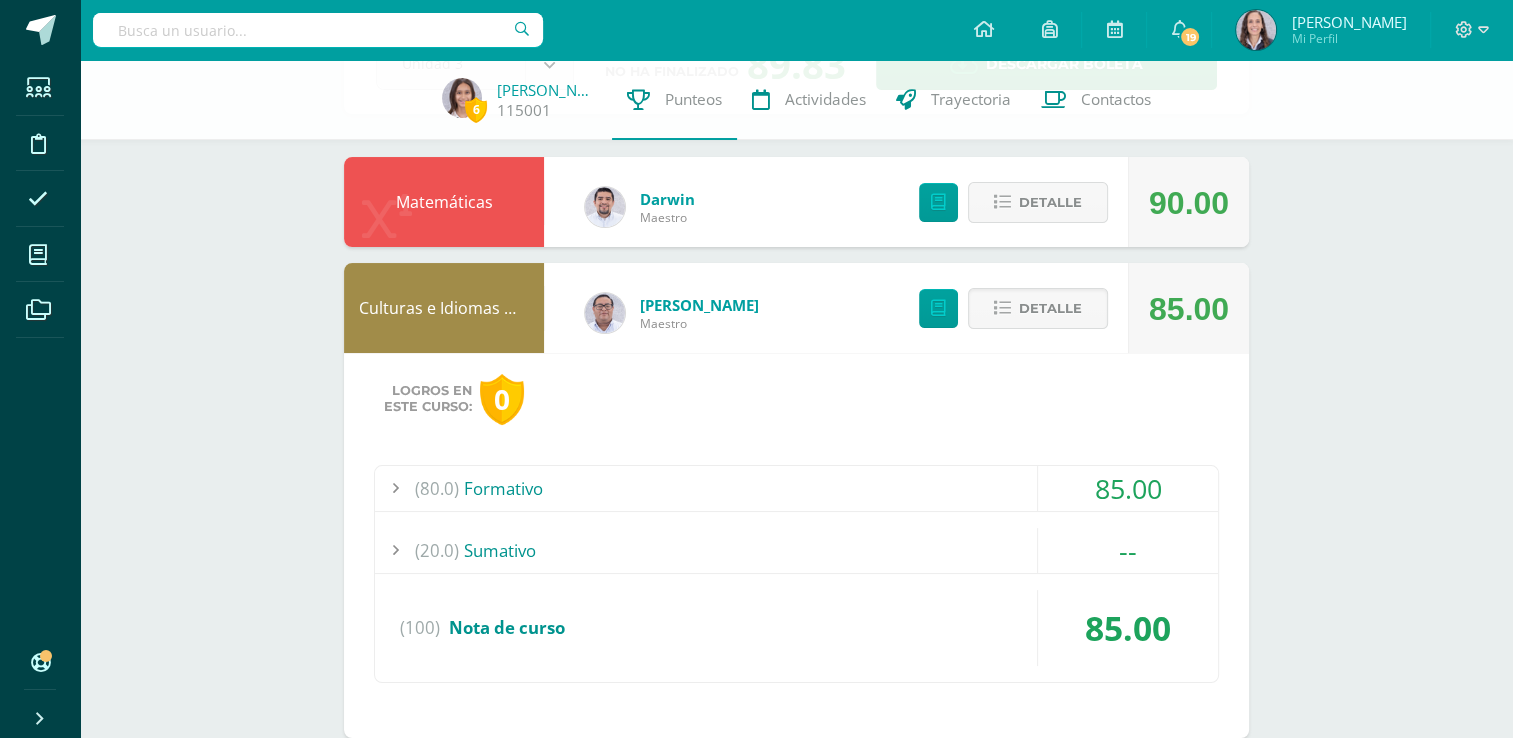 scroll, scrollTop: 156, scrollLeft: 0, axis: vertical 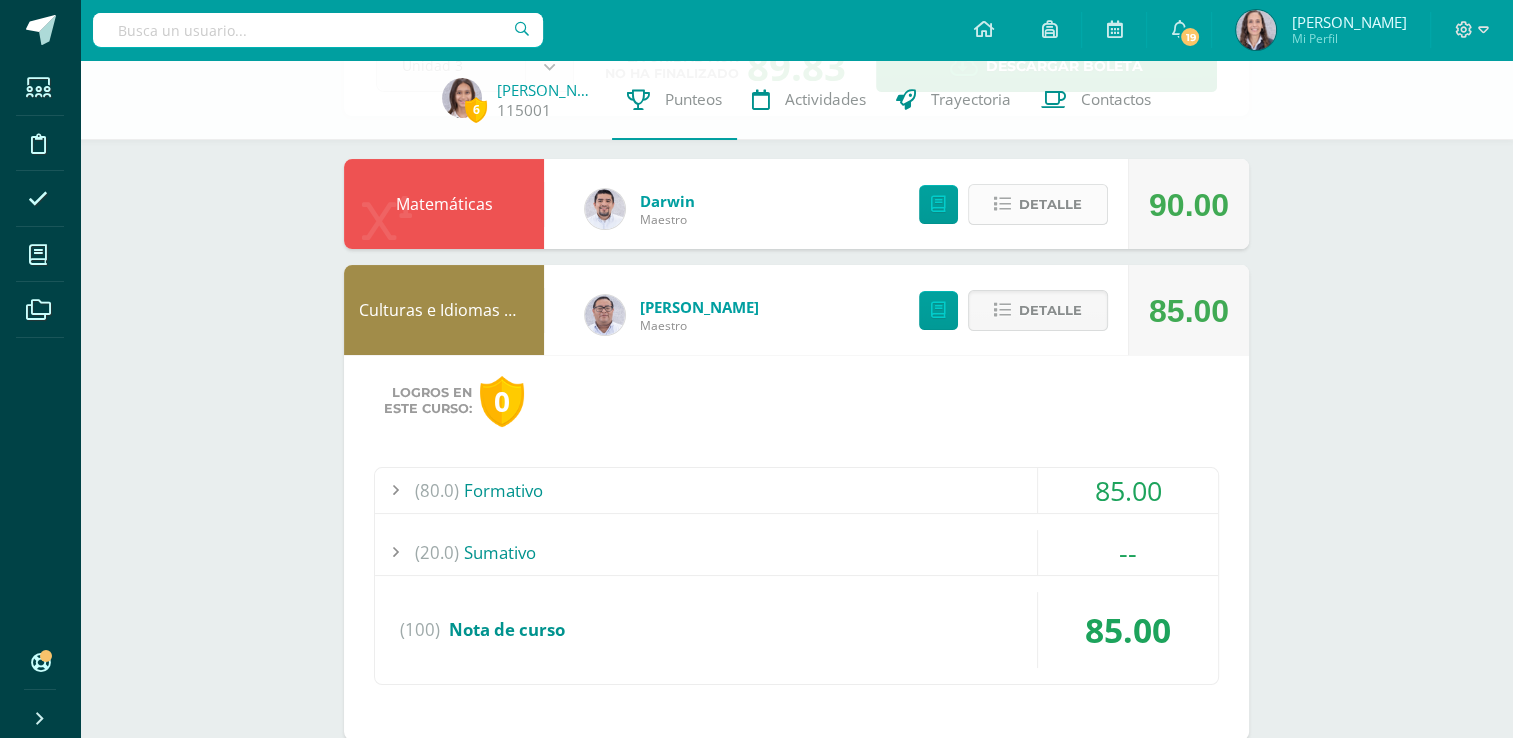 click on "Detalle" at bounding box center [1050, 204] 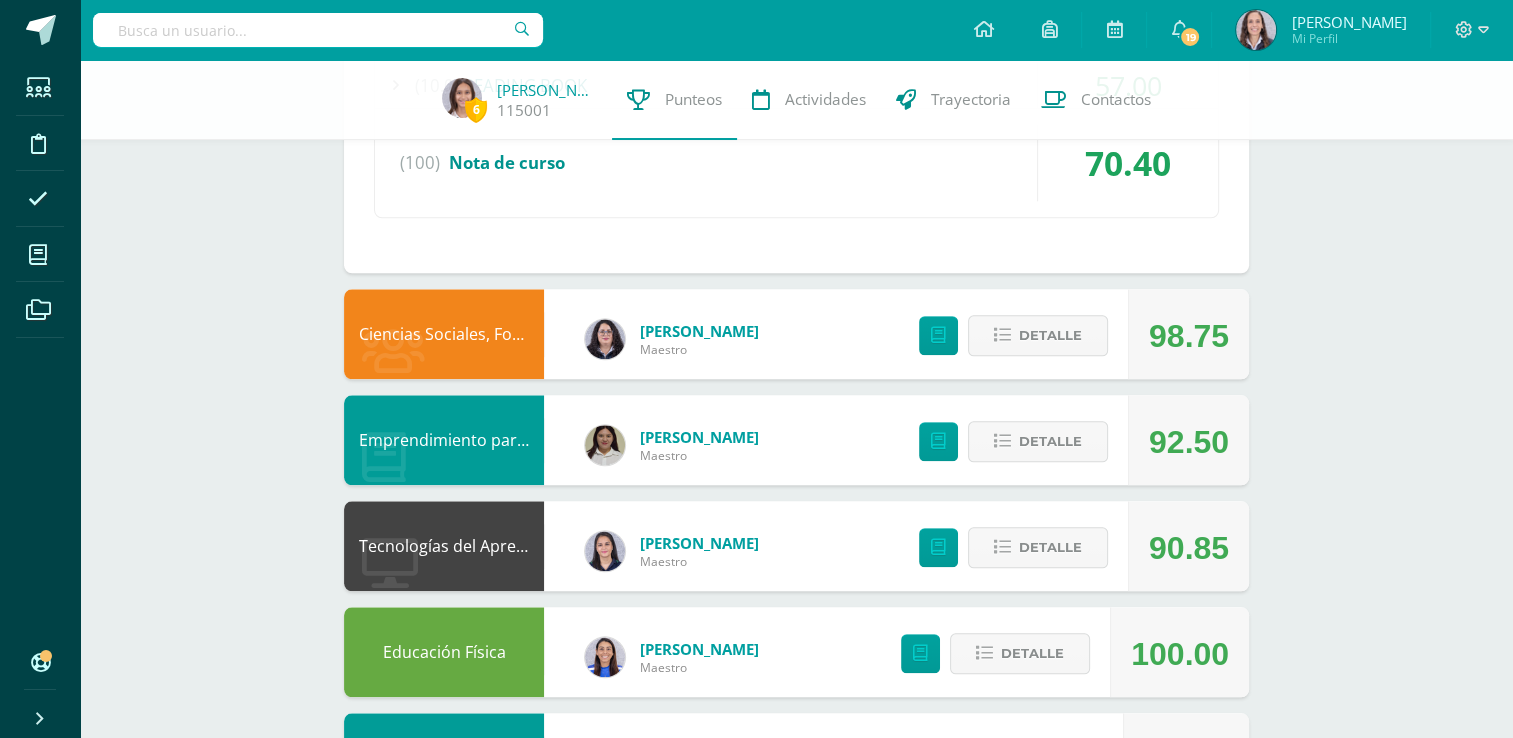 scroll, scrollTop: 2142, scrollLeft: 0, axis: vertical 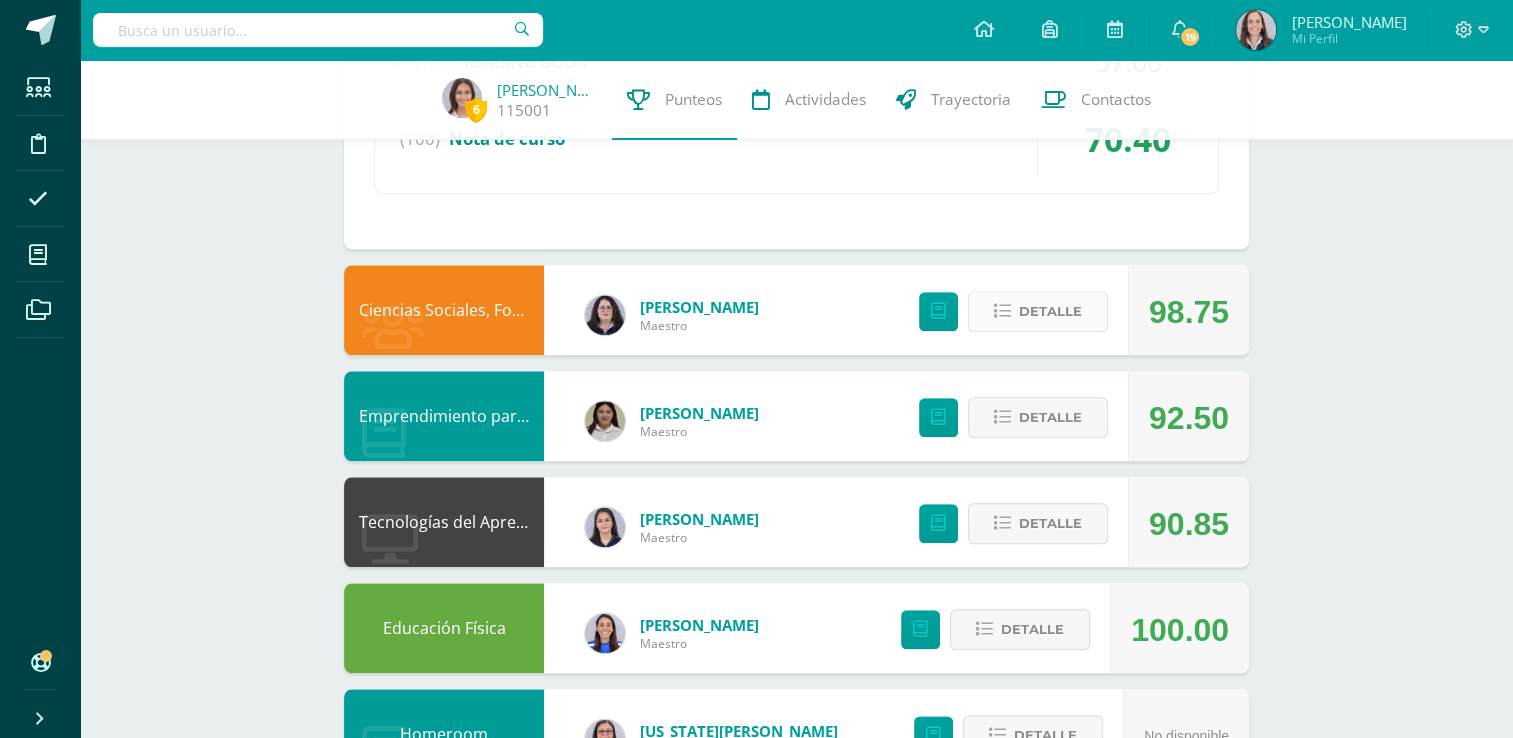 click on "Detalle" at bounding box center (1050, 311) 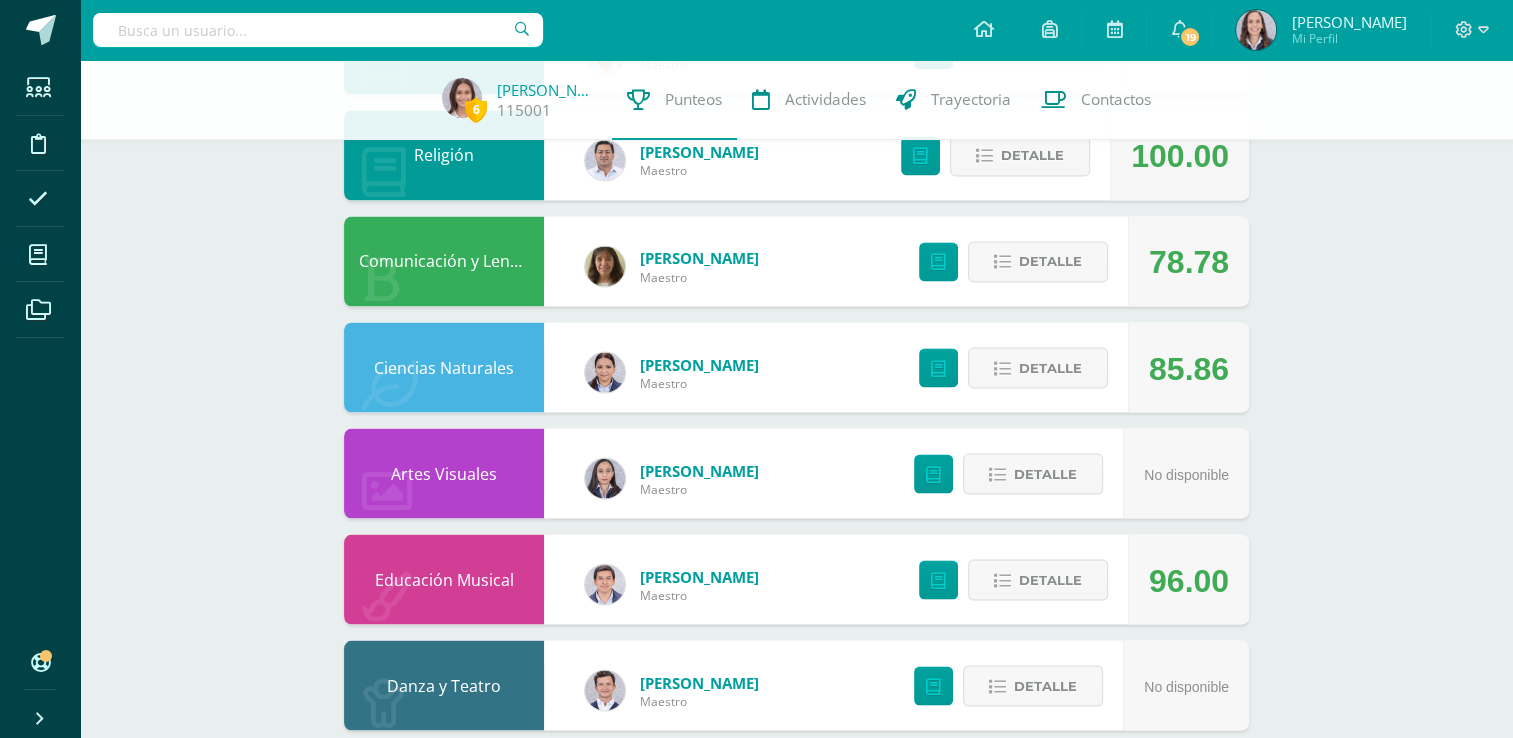 scroll, scrollTop: 3506, scrollLeft: 0, axis: vertical 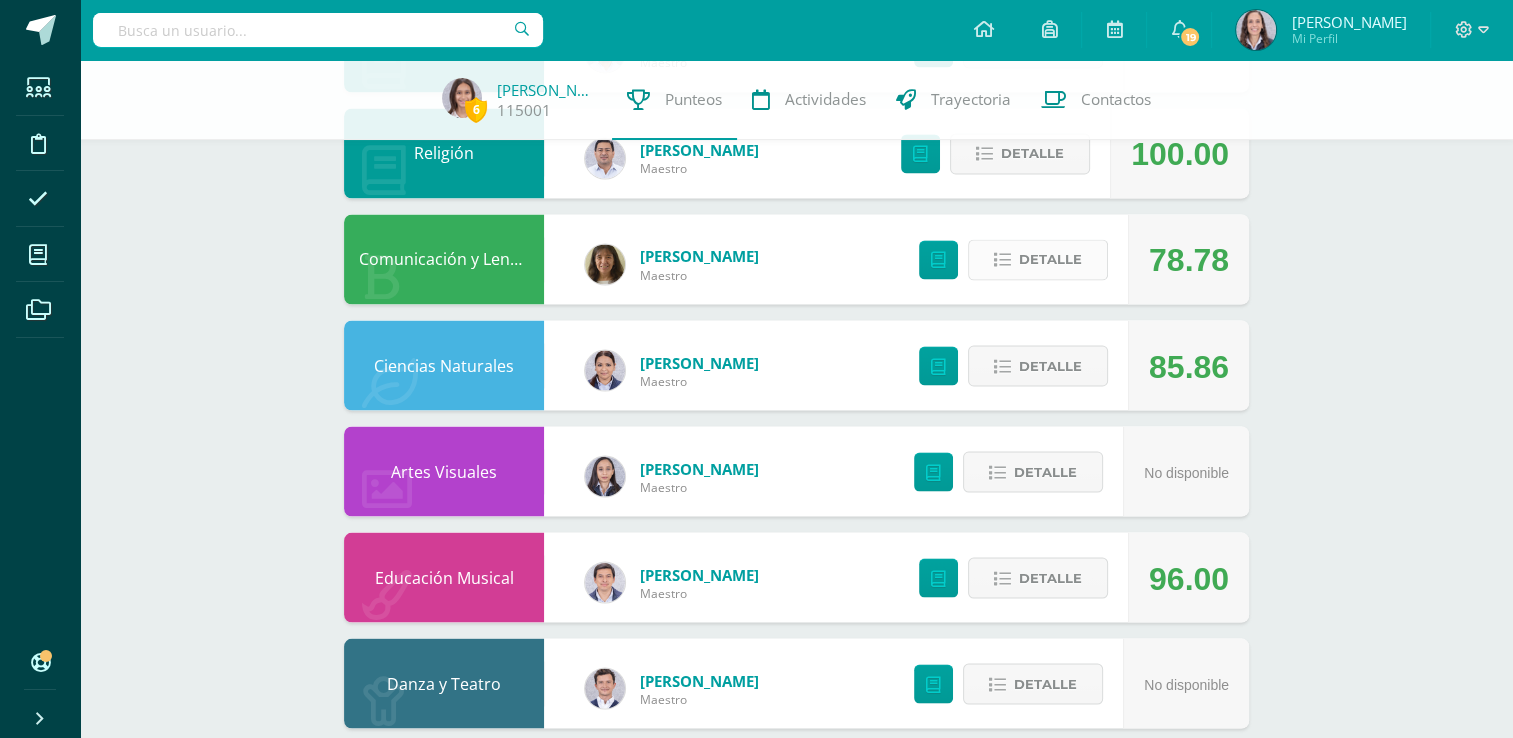 click on "Detalle" at bounding box center (1050, 259) 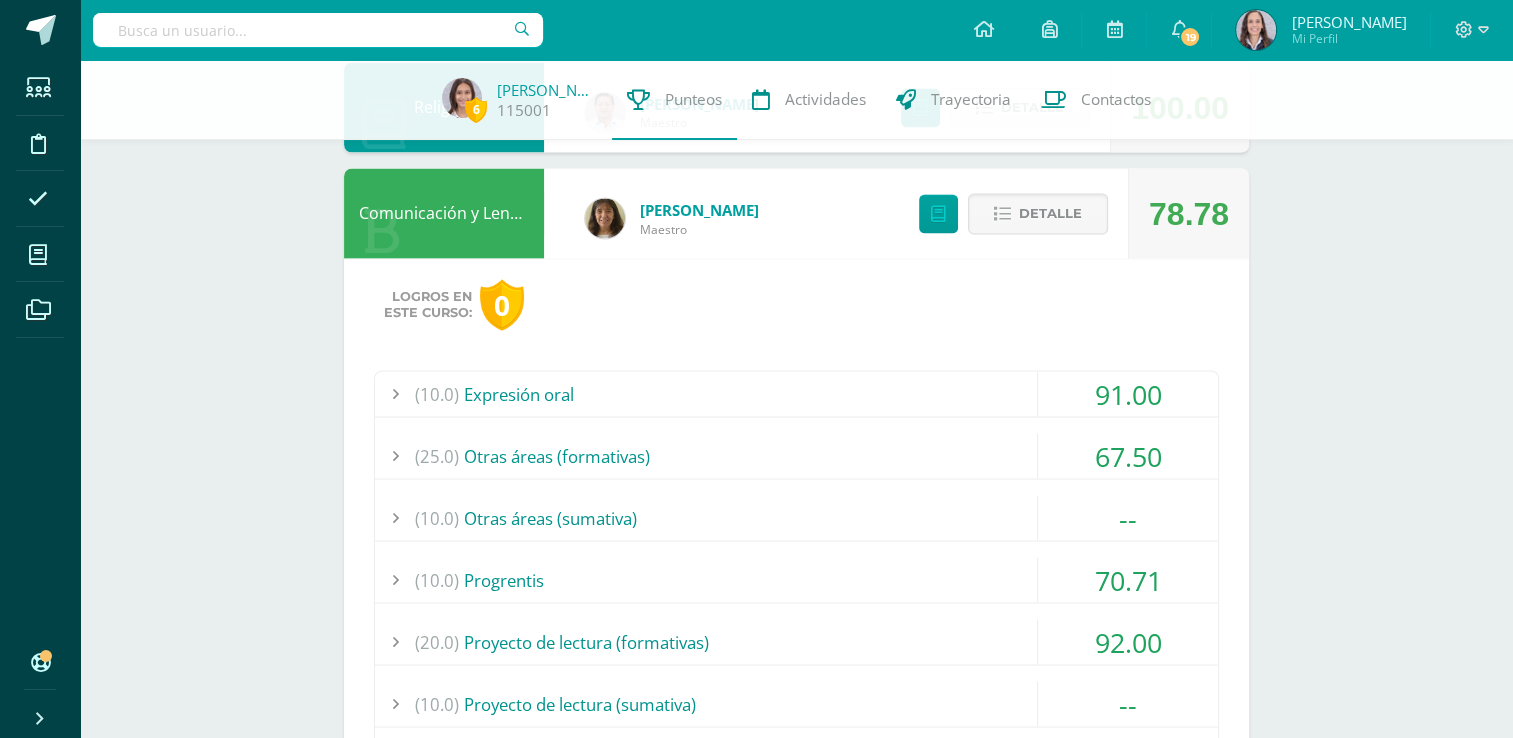 scroll, scrollTop: 3554, scrollLeft: 0, axis: vertical 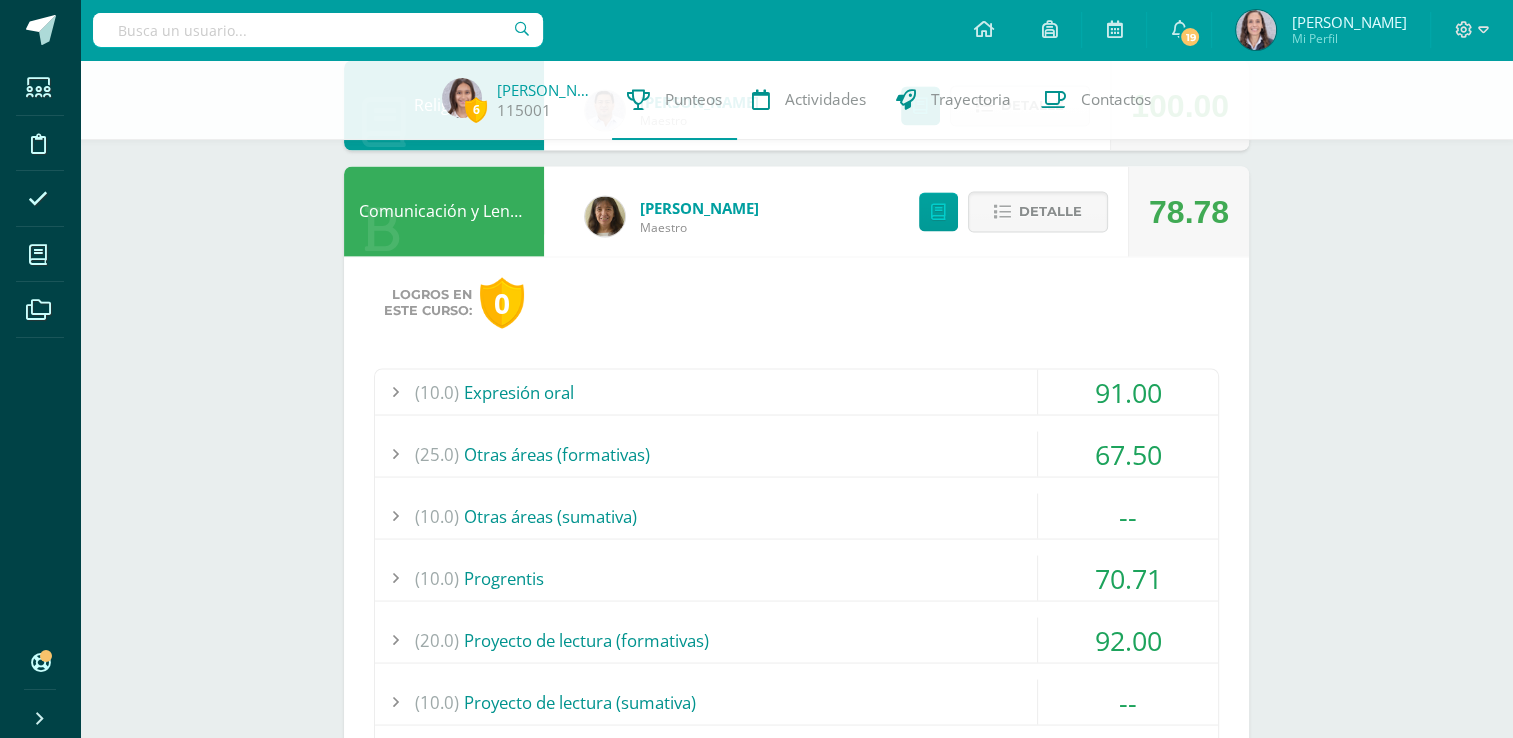 click on "70.71" at bounding box center [1128, 577] 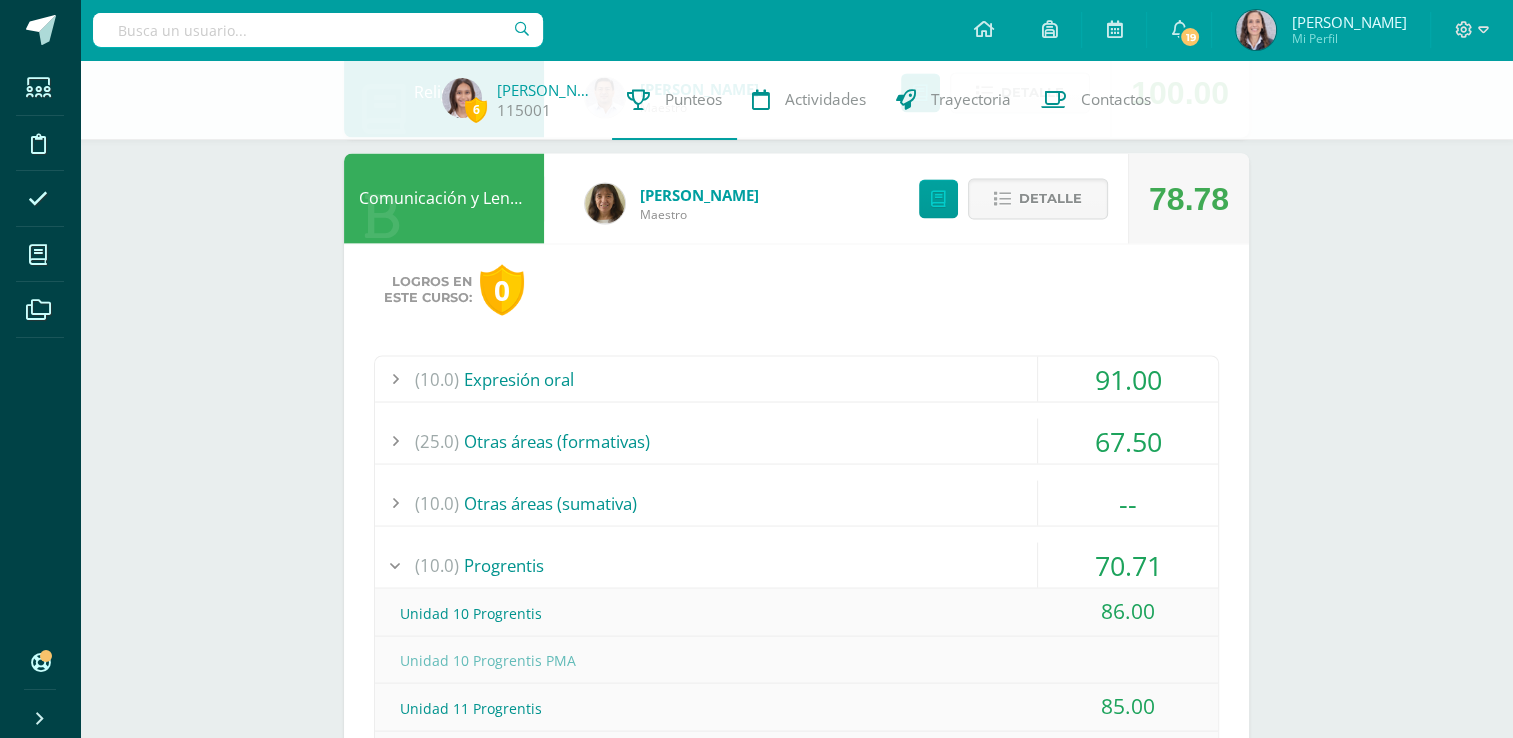 scroll, scrollTop: 3566, scrollLeft: 0, axis: vertical 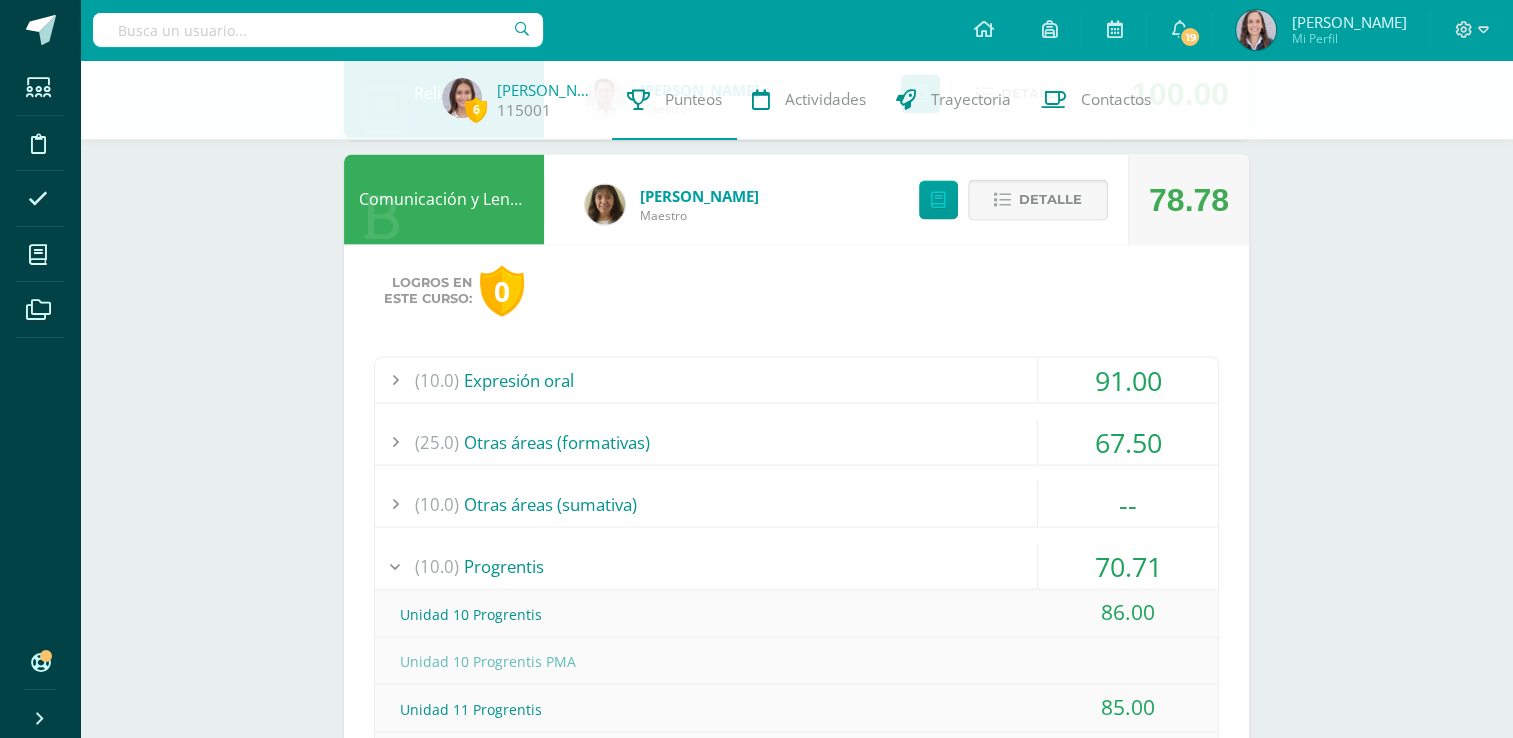 click on "Detalle" at bounding box center (1038, 199) 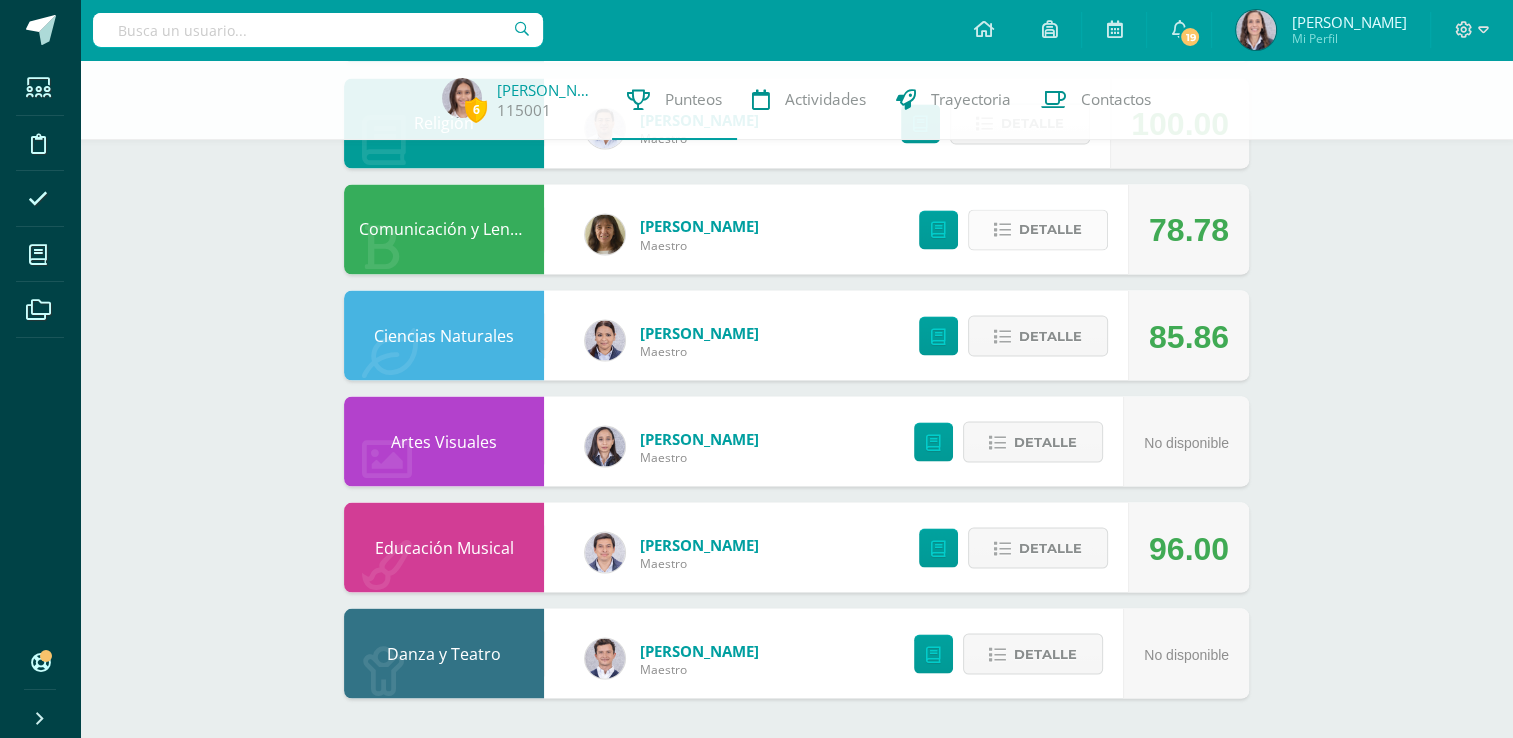 scroll, scrollTop: 3529, scrollLeft: 0, axis: vertical 